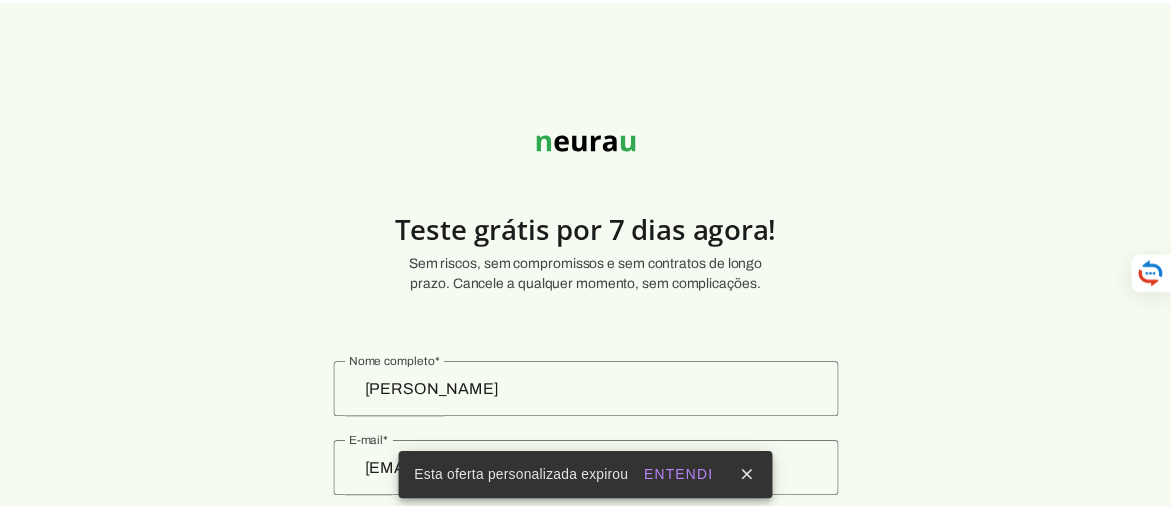 scroll, scrollTop: 0, scrollLeft: 0, axis: both 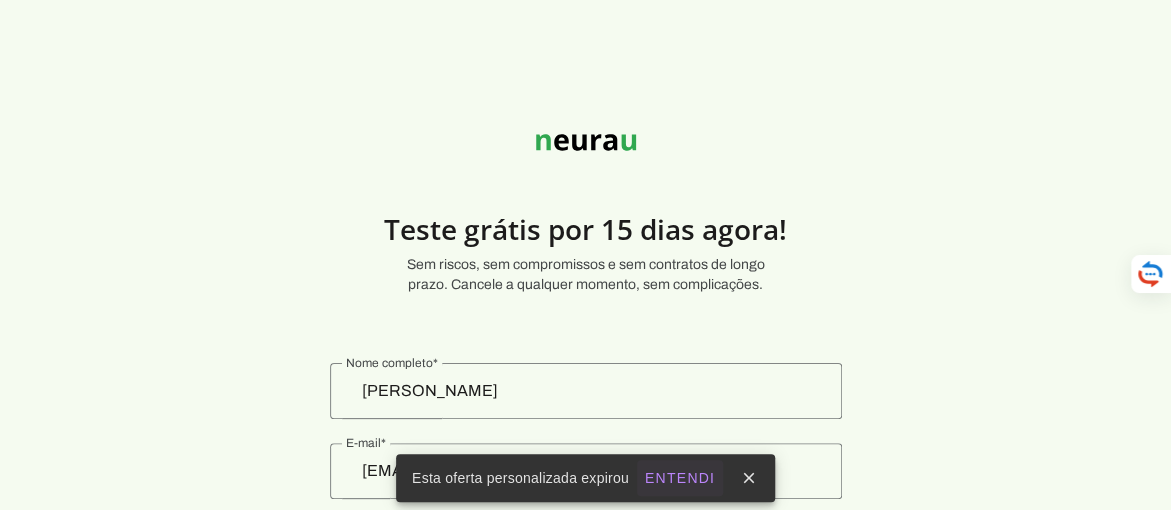 click on "Entendi" at bounding box center [0, 0] 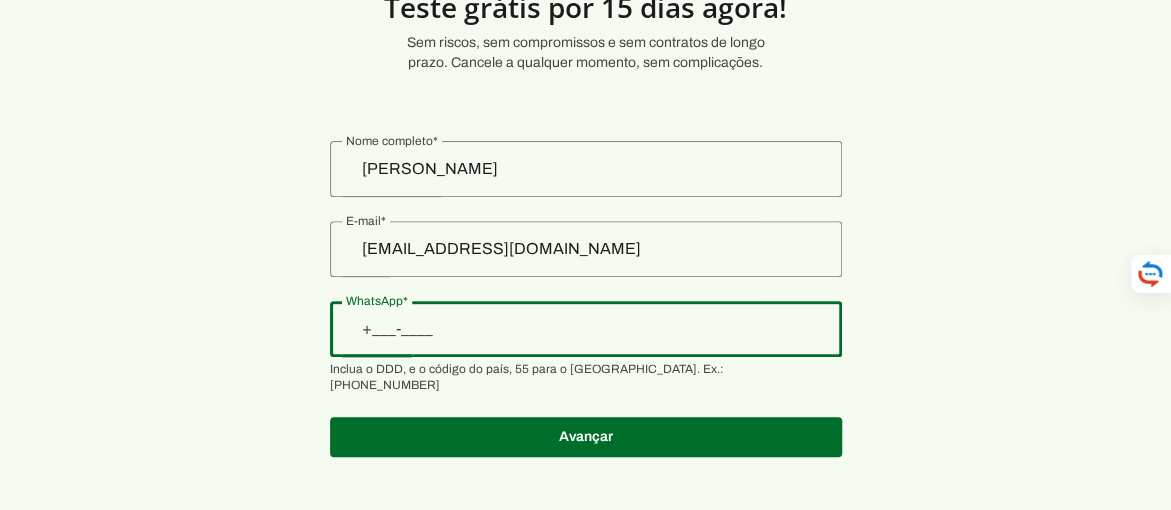 click at bounding box center [586, 329] 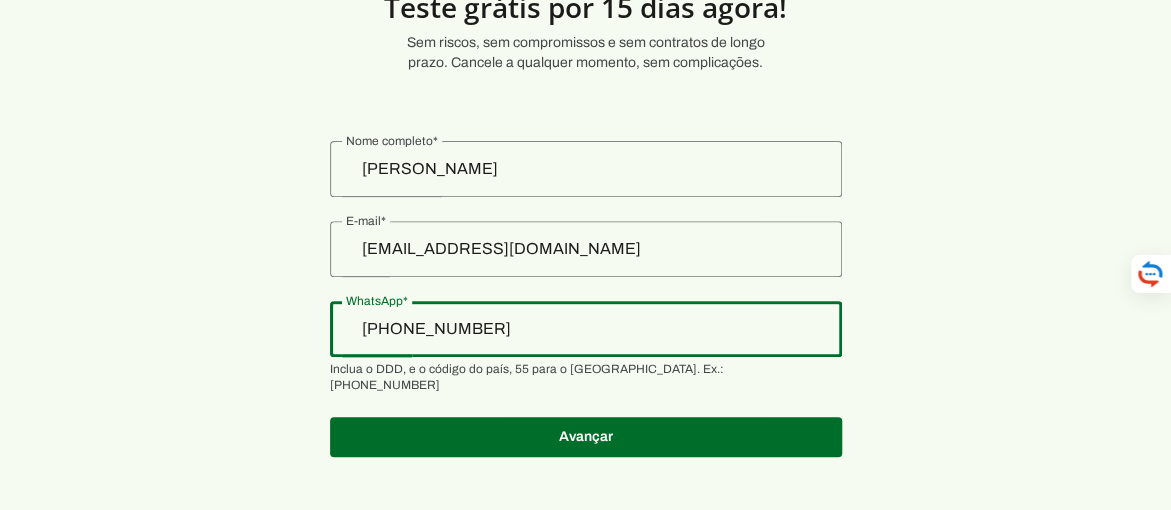 type on "[PHONE_NUMBER]" 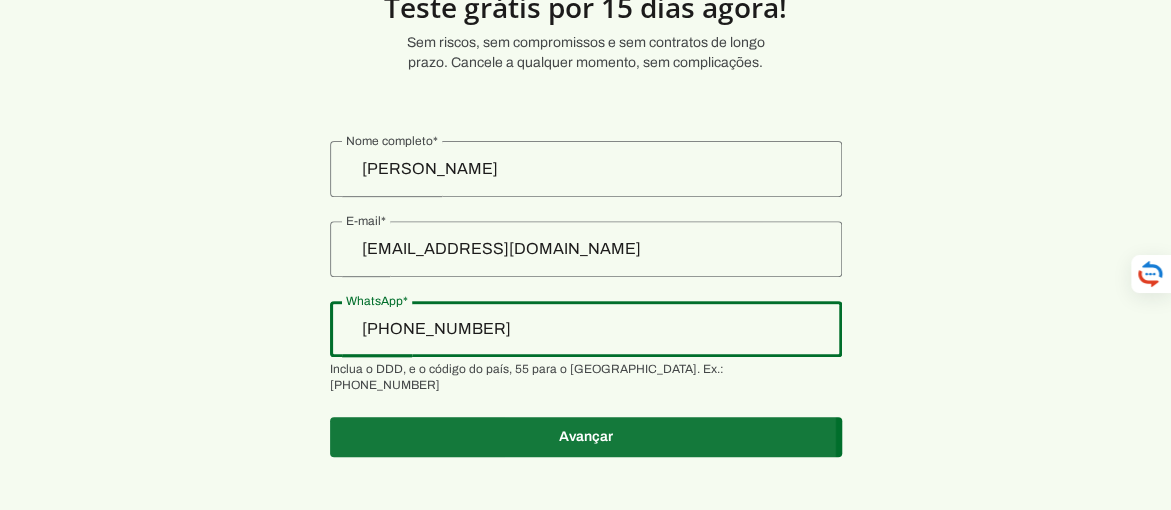click at bounding box center [586, 437] 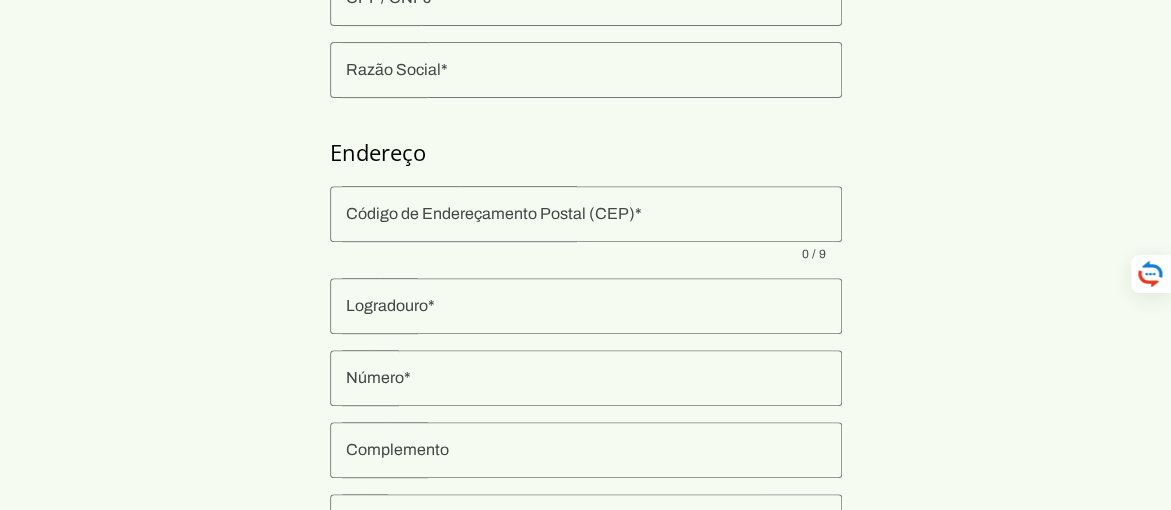 scroll, scrollTop: 0, scrollLeft: 0, axis: both 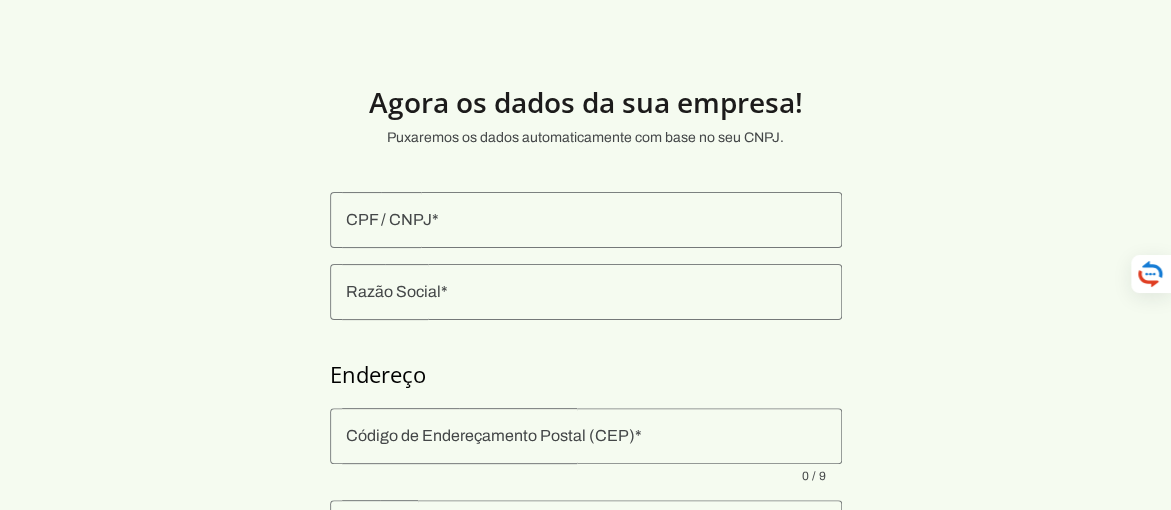 click at bounding box center (586, 220) 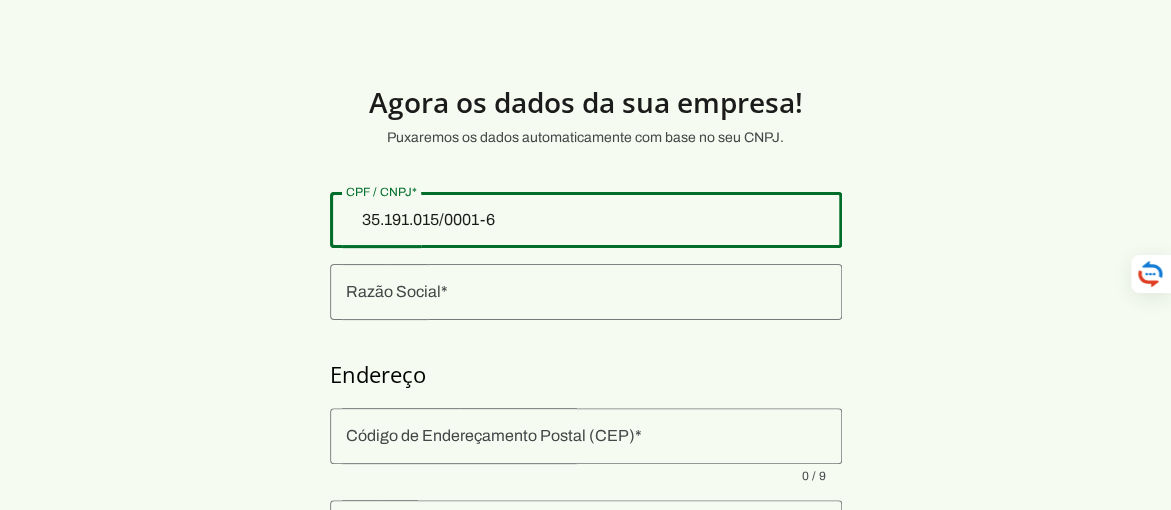 type on "35.191.015/0001-69" 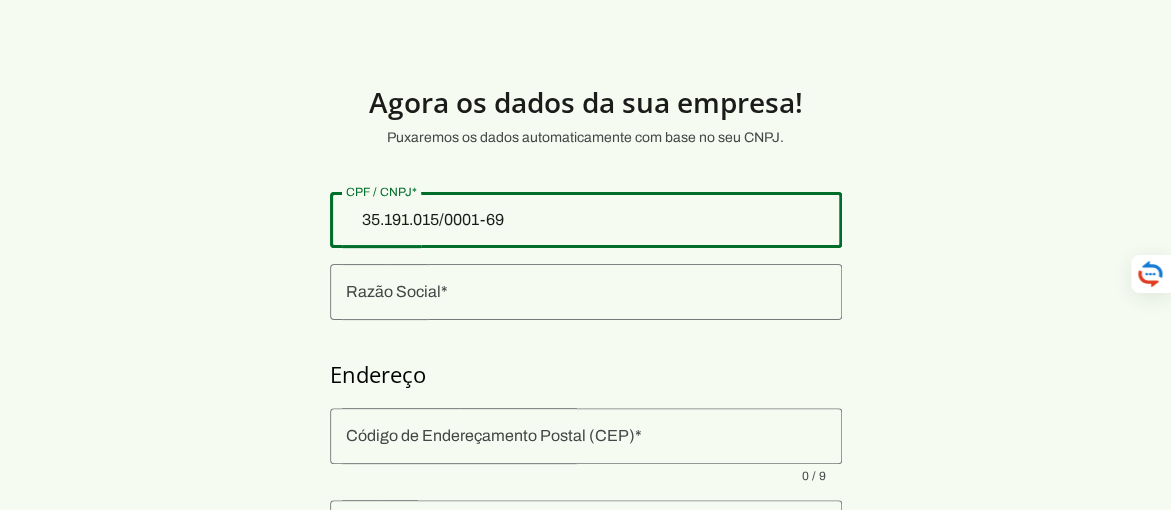 type on "35.191.015/0001-69" 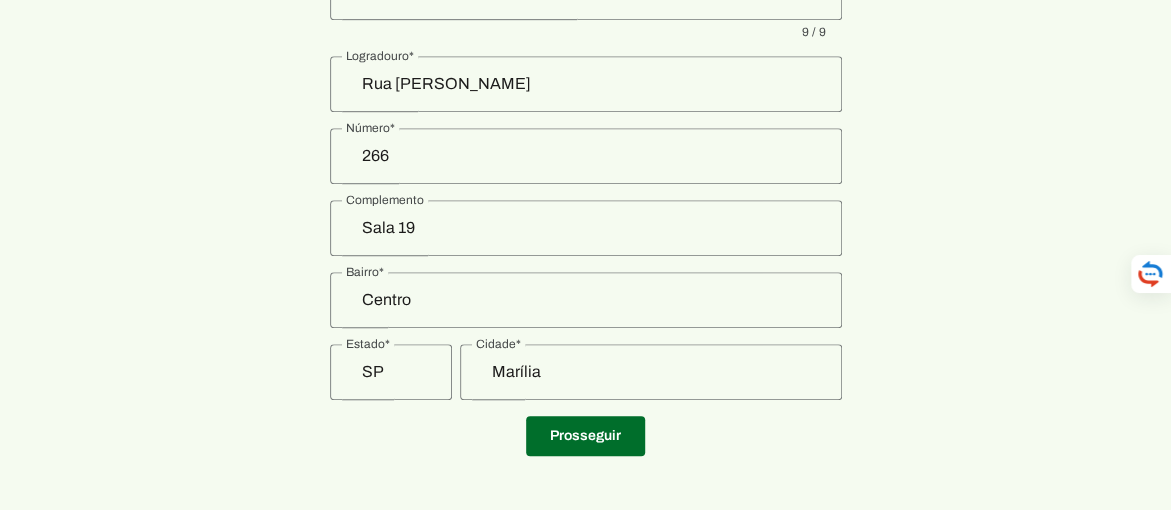 scroll, scrollTop: 454, scrollLeft: 0, axis: vertical 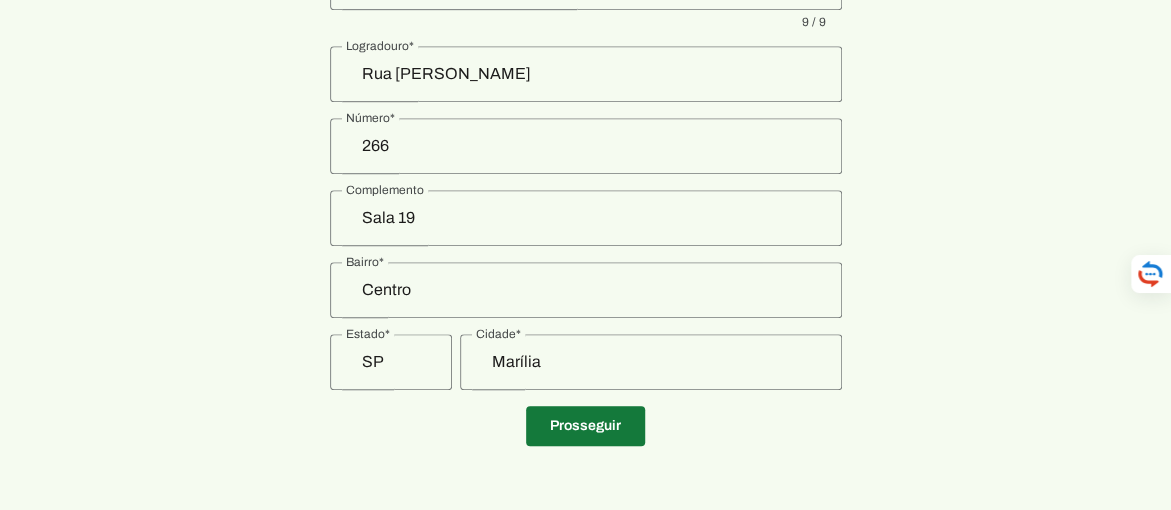 click at bounding box center (585, 426) 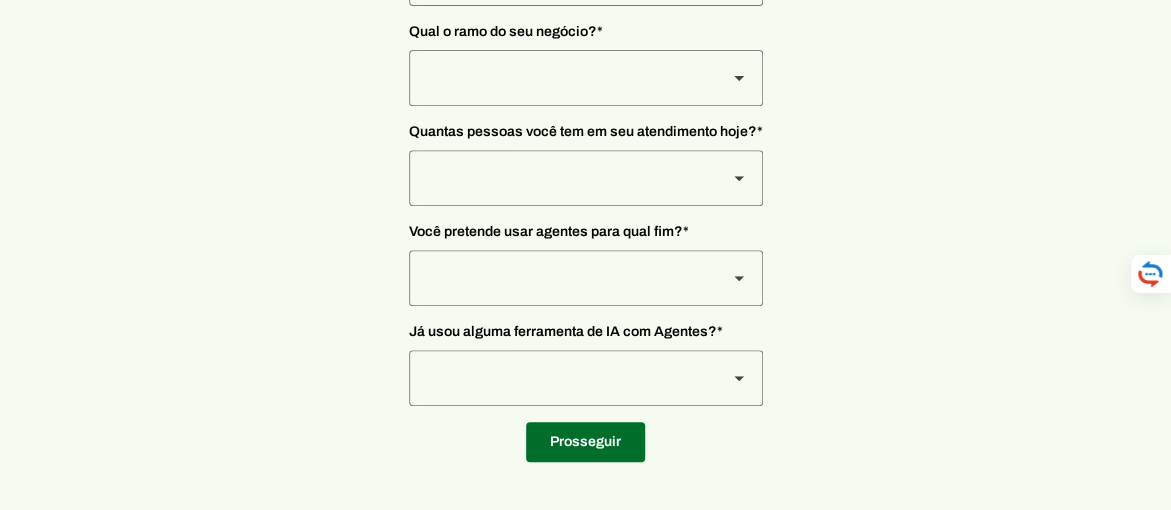 scroll, scrollTop: 63, scrollLeft: 0, axis: vertical 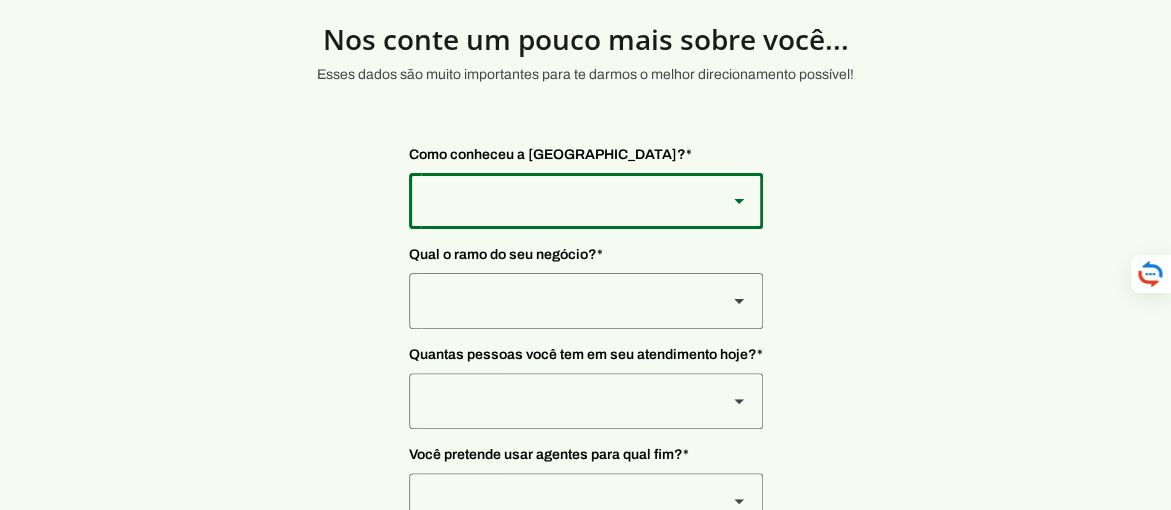 click at bounding box center (560, 201) 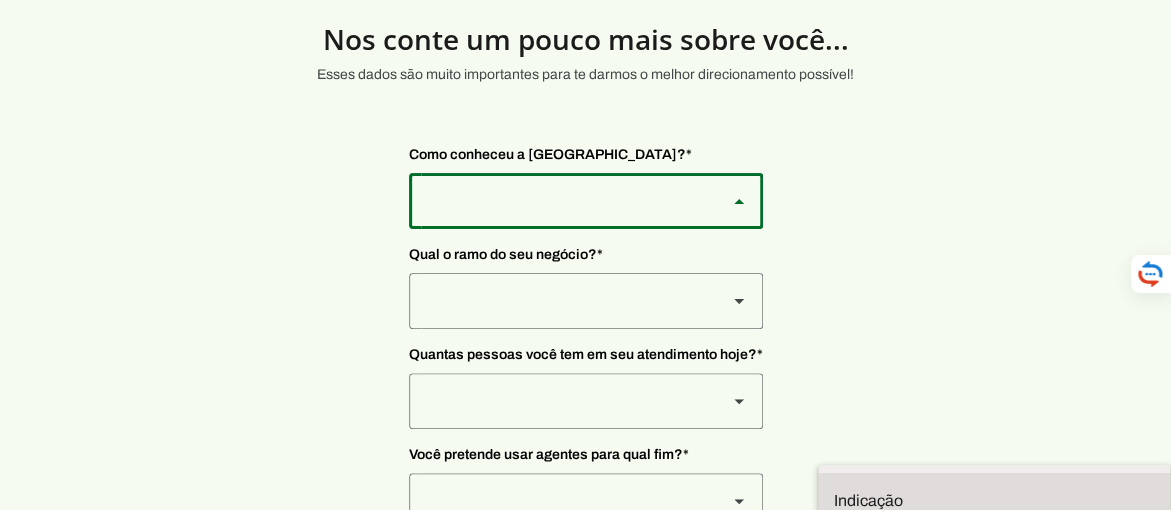 click on "Indicação" at bounding box center (0, 0) 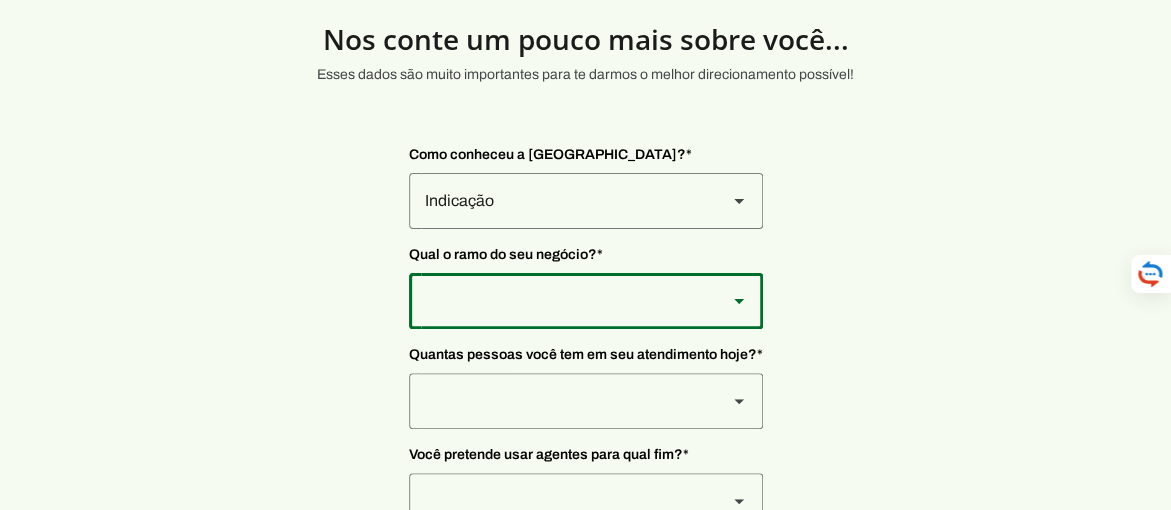 click at bounding box center [739, 301] 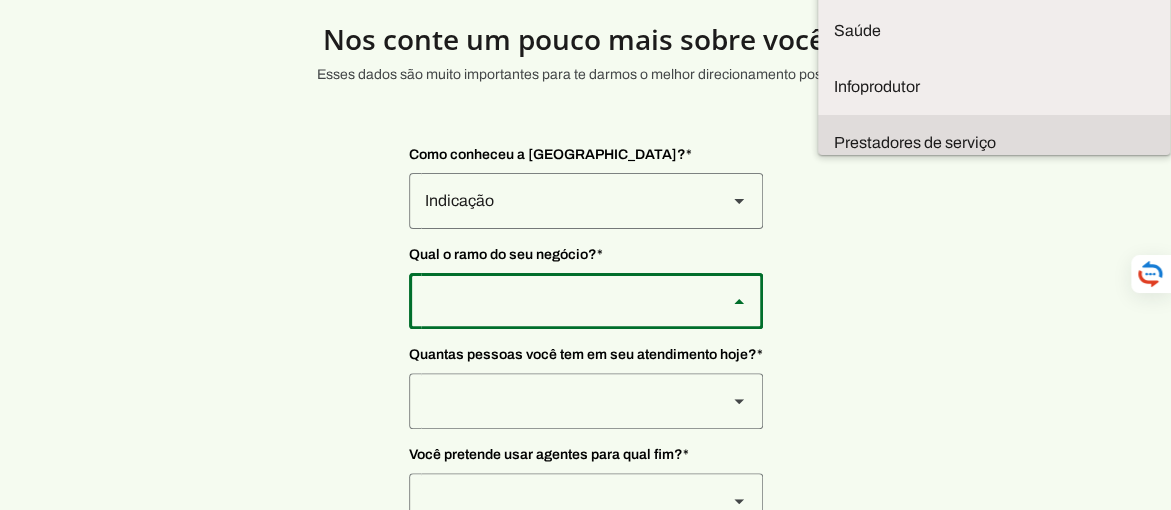click on "Prestadores de serviço" at bounding box center (0, 0) 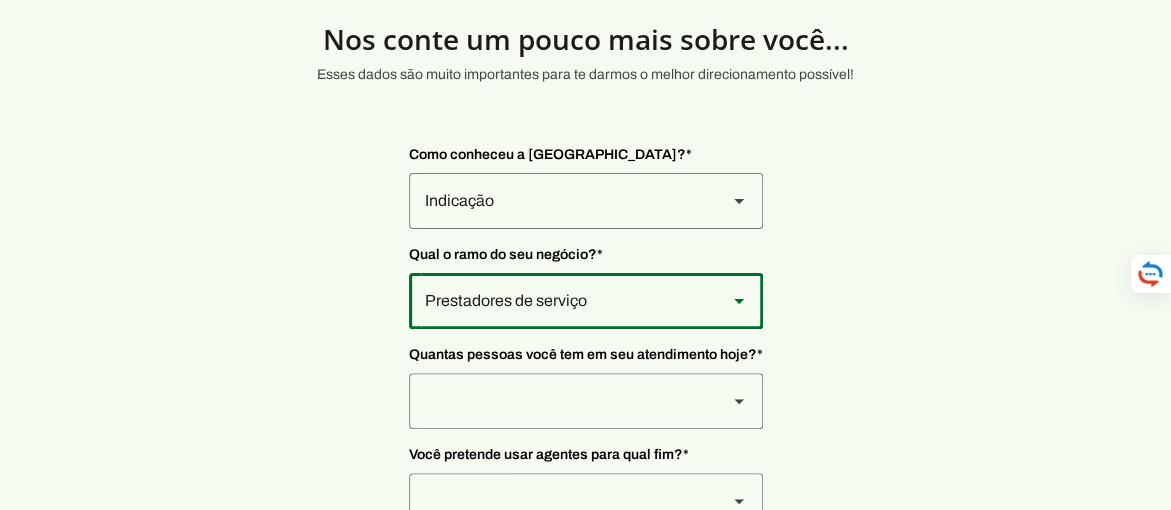 click at bounding box center [560, 201] 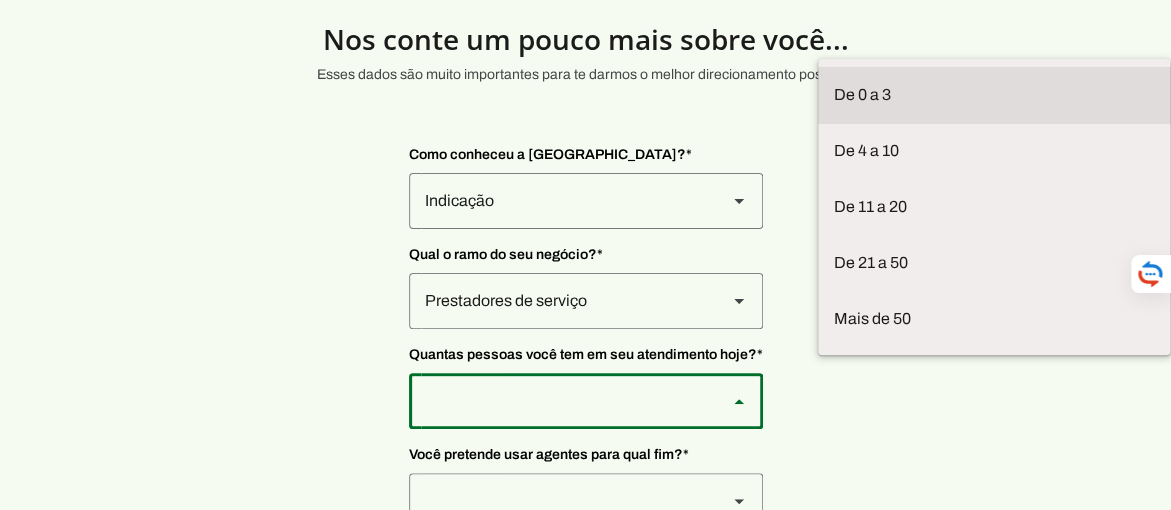 click on "De 0 a 3" at bounding box center (0, 0) 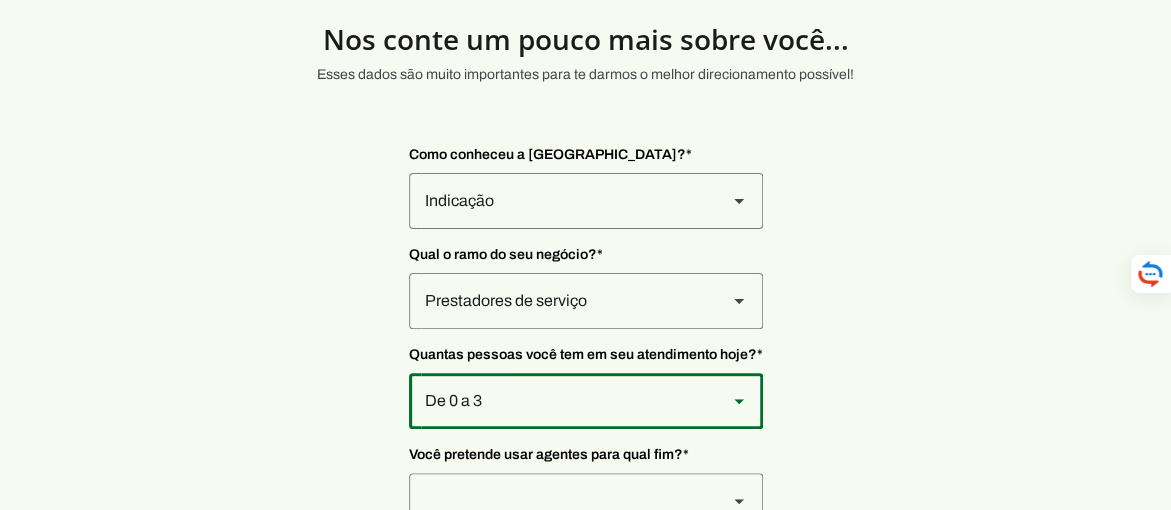 scroll, scrollTop: 174, scrollLeft: 0, axis: vertical 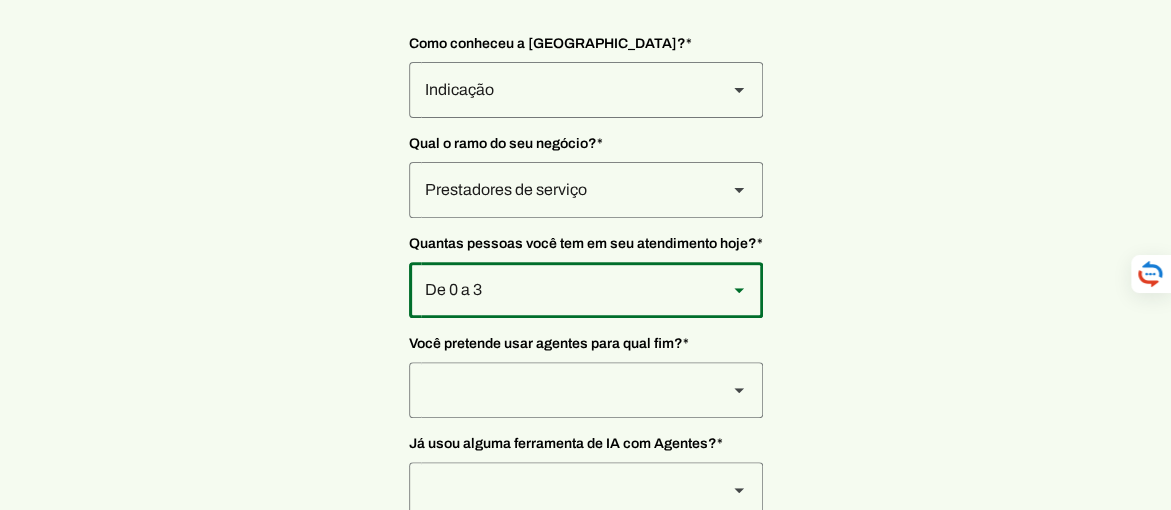 click at bounding box center (560, 90) 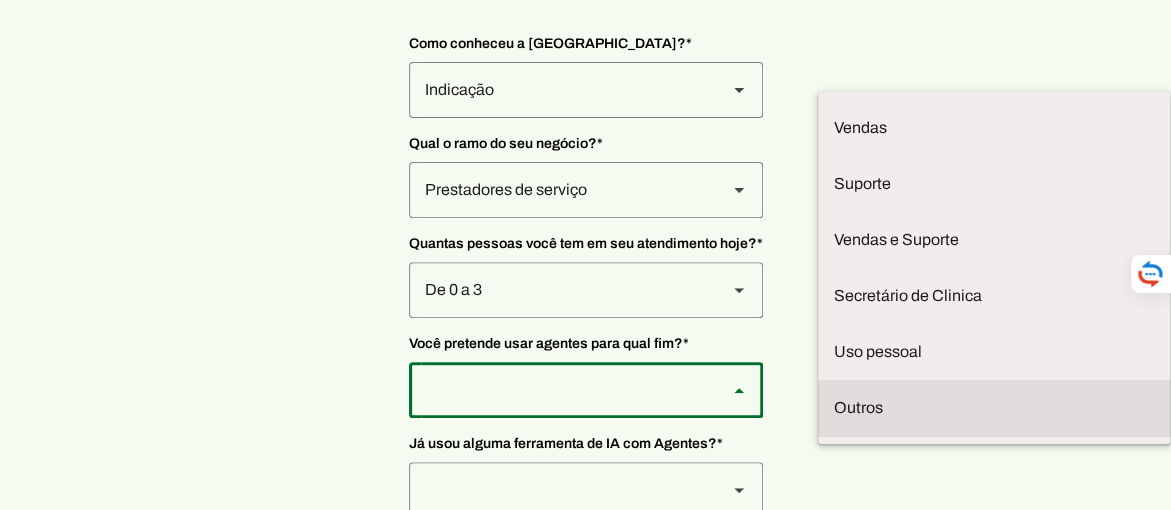 click at bounding box center (0, 0) 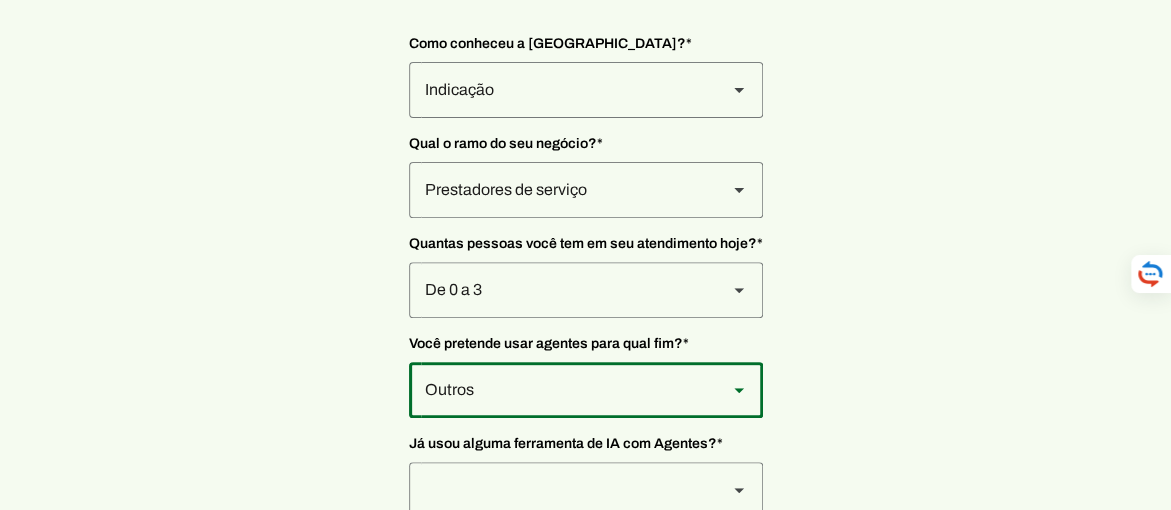 scroll, scrollTop: 286, scrollLeft: 0, axis: vertical 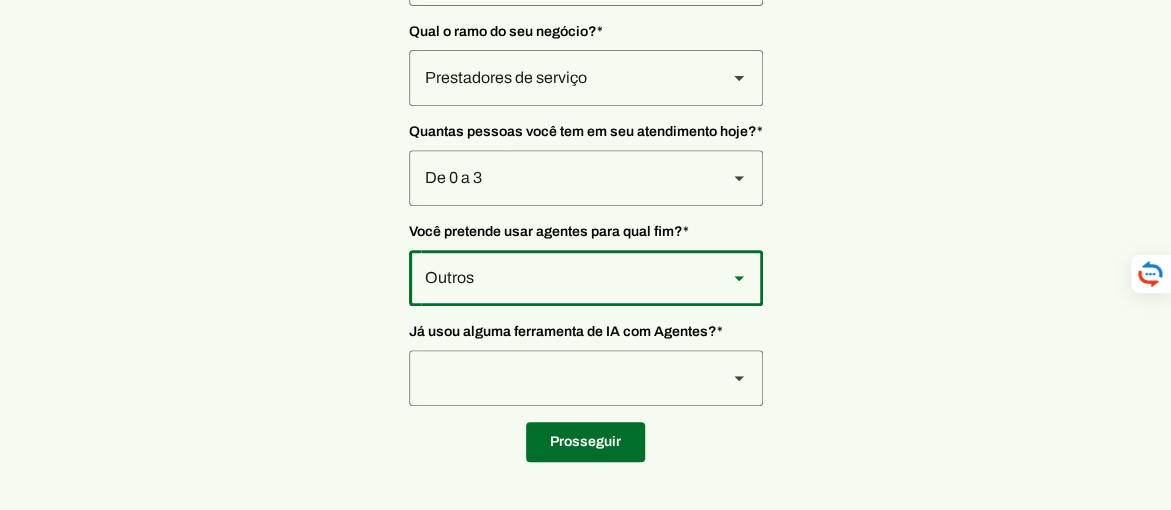 click at bounding box center [560, -22] 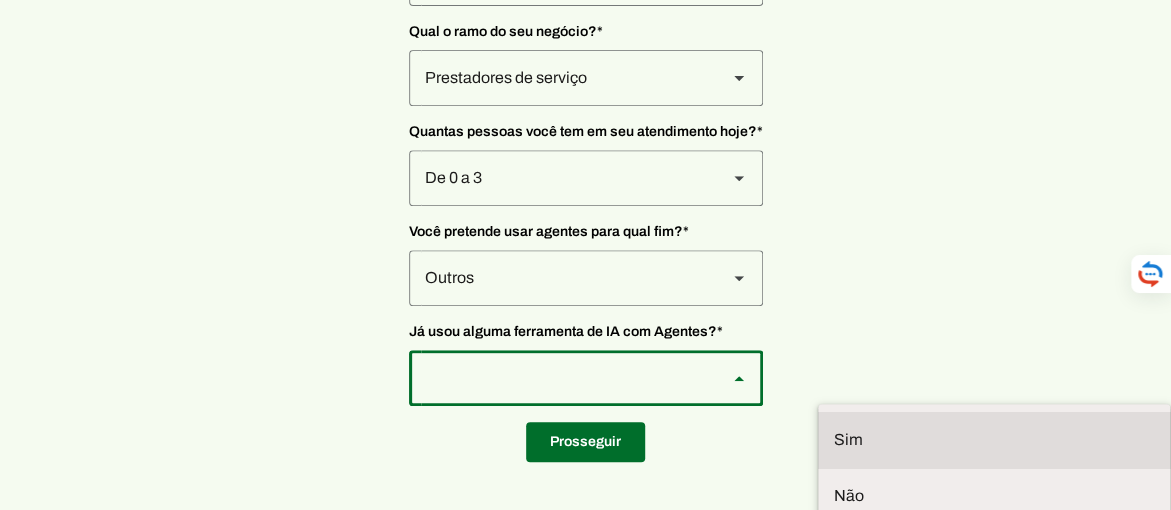 click on "Sim" at bounding box center [0, 0] 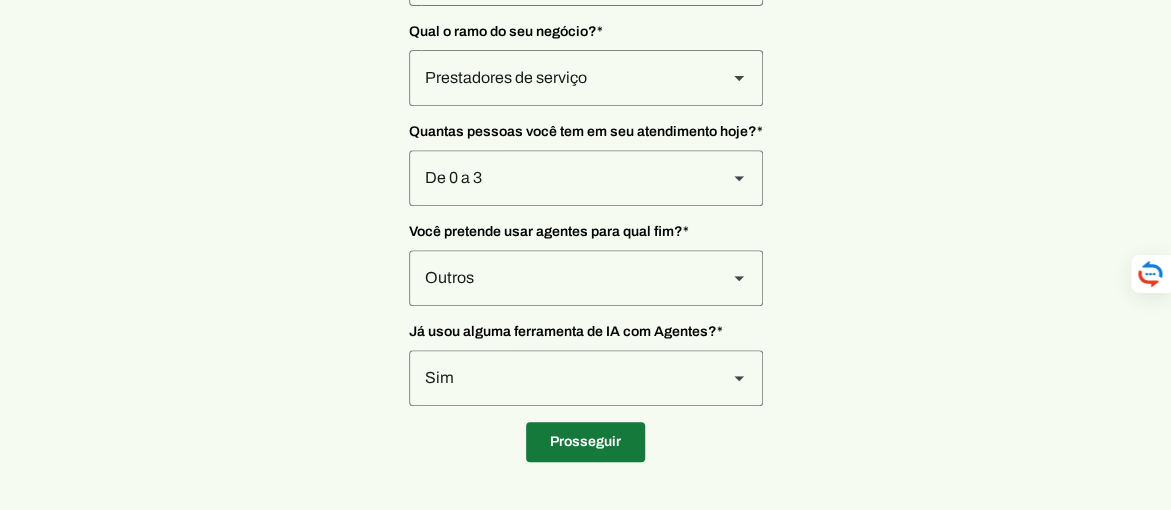 click at bounding box center [585, 442] 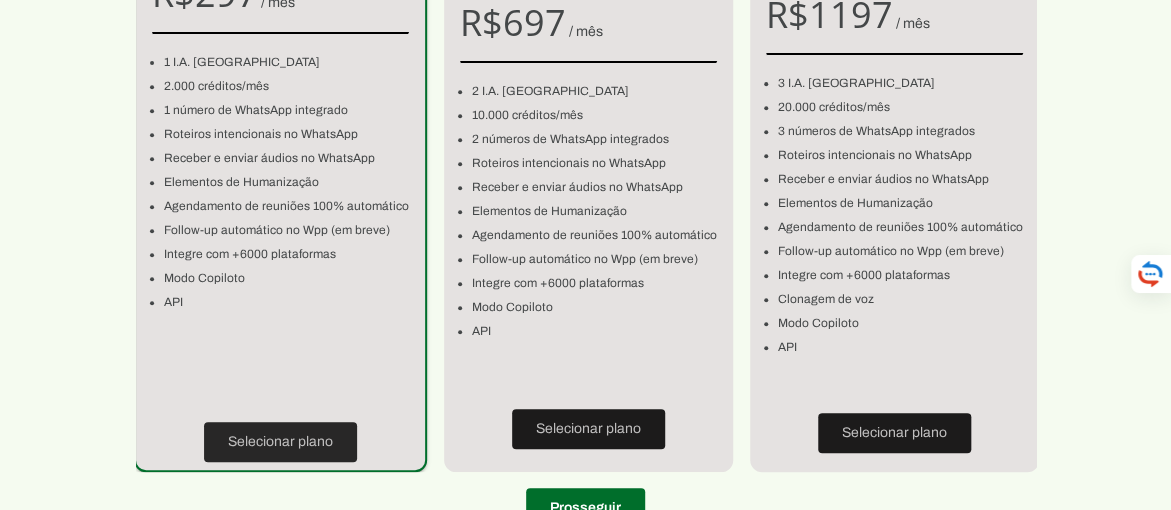 click at bounding box center (280, 442) 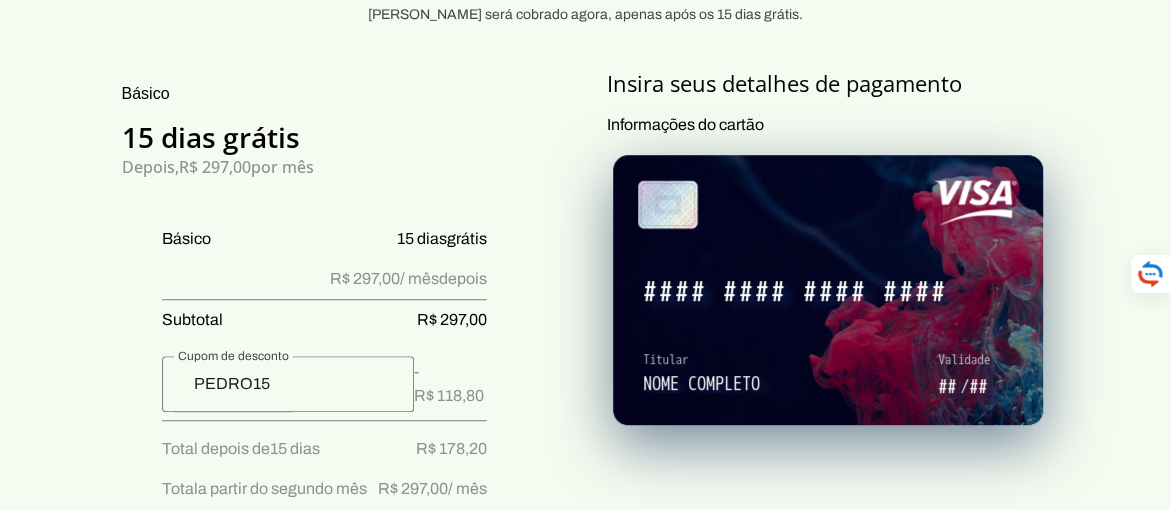click on "PEDRO15" at bounding box center [288, 384] 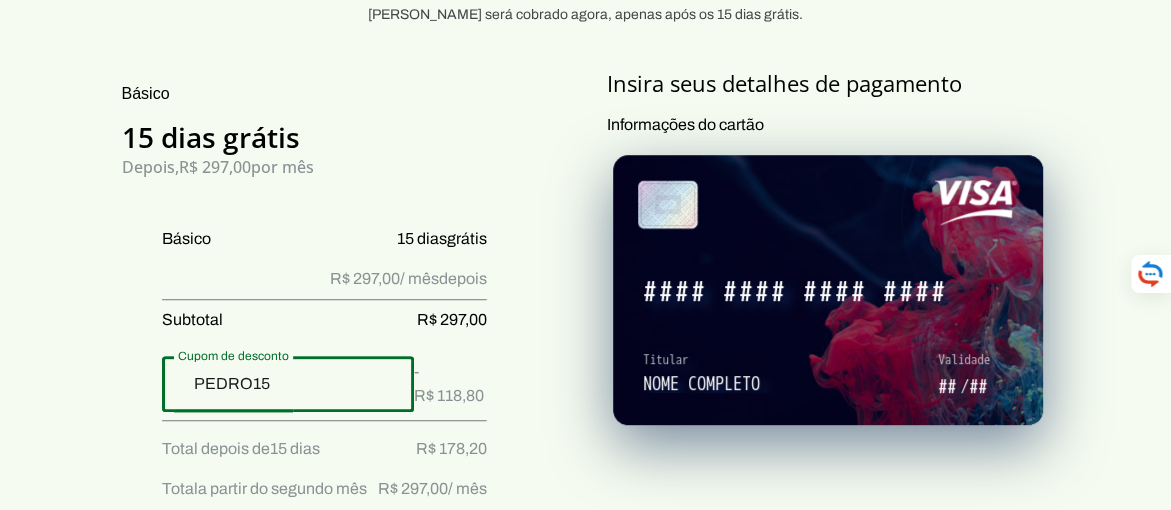 click on "PEDRO15" at bounding box center (288, 384) 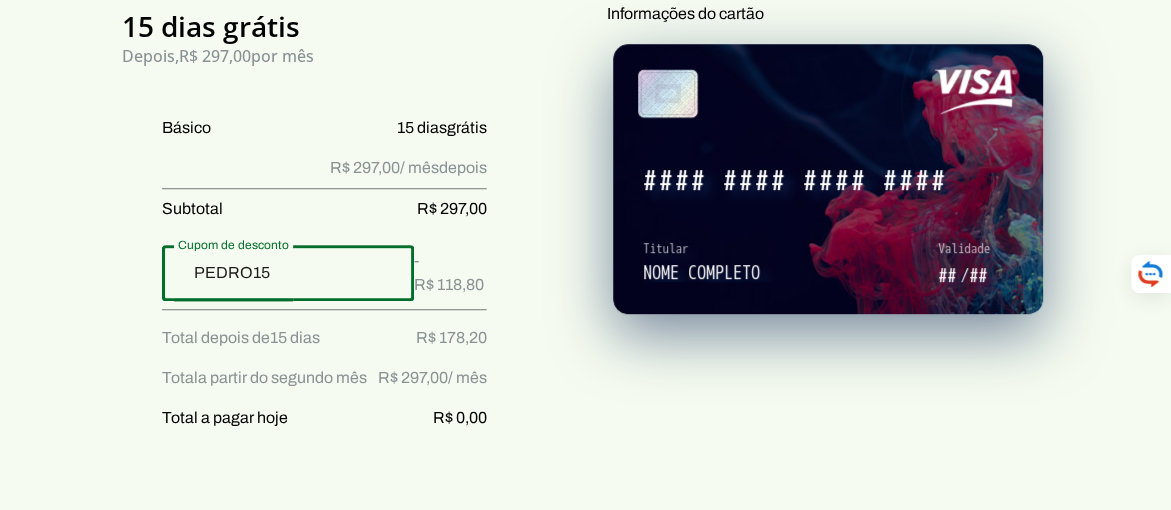 scroll, scrollTop: 508, scrollLeft: 0, axis: vertical 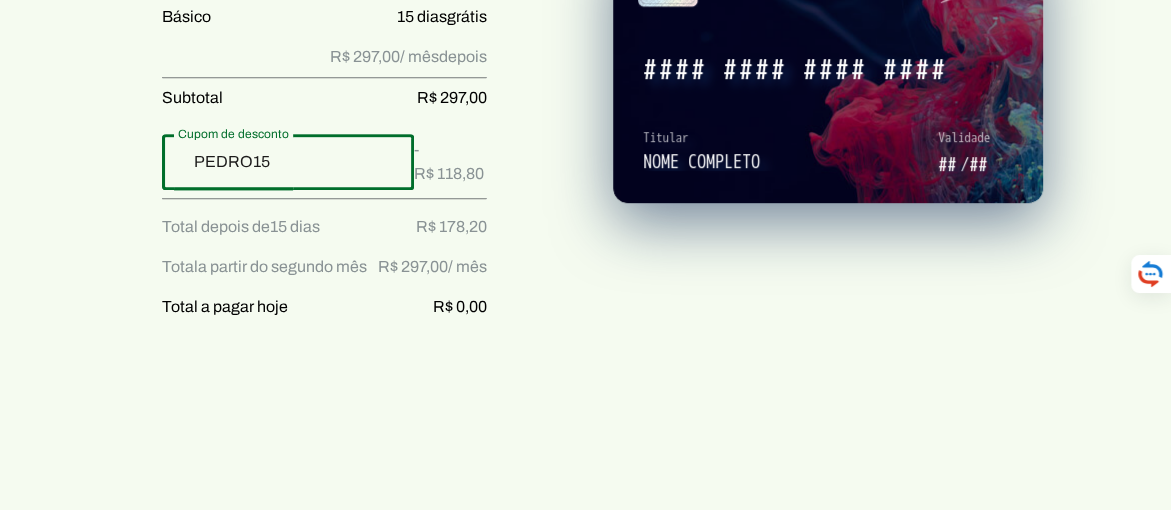 click on "PEDRO15" at bounding box center [288, 162] 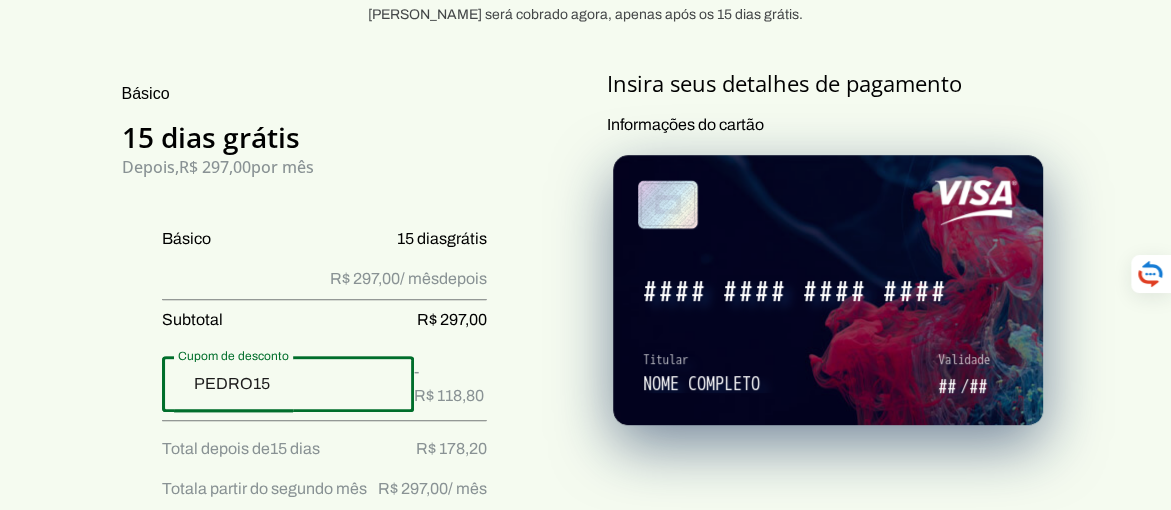 scroll, scrollTop: 397, scrollLeft: 0, axis: vertical 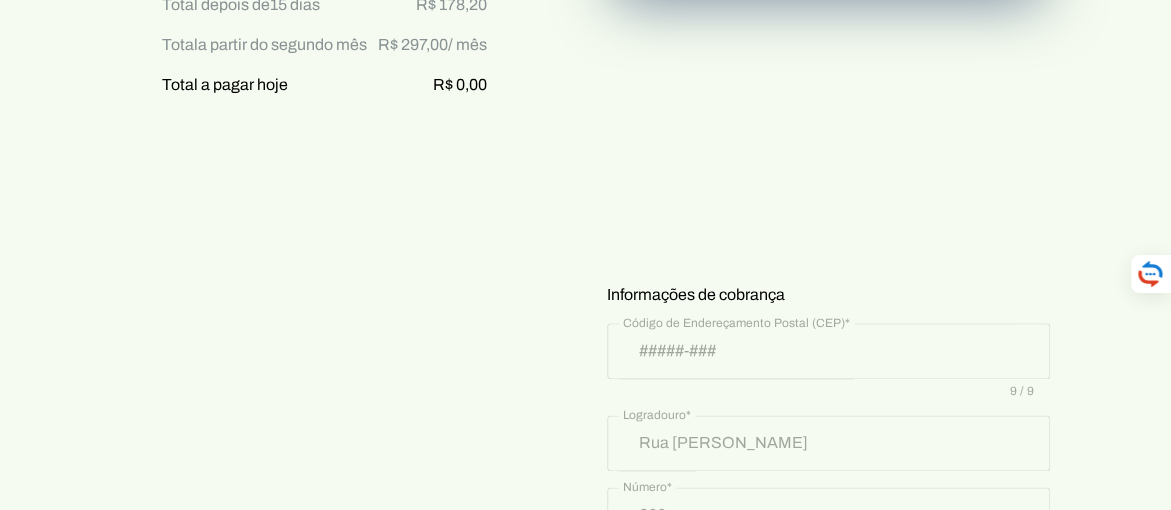 click on "Insira seus detalhes de pagamento
Informações do cartão
Informações de cobrança
Iniciar teste grátis" at bounding box center [828, 332] 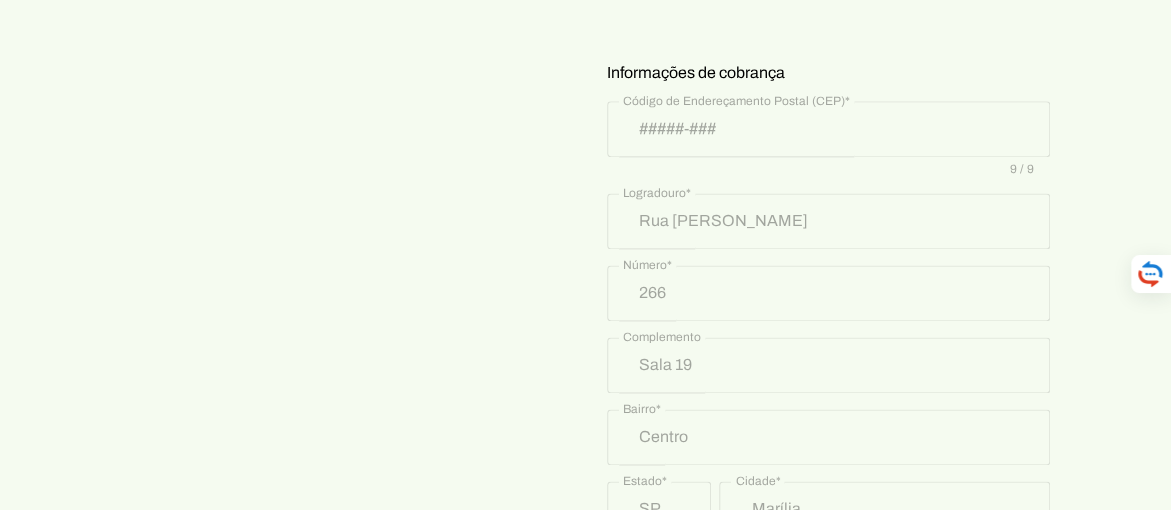 scroll, scrollTop: 1286, scrollLeft: 0, axis: vertical 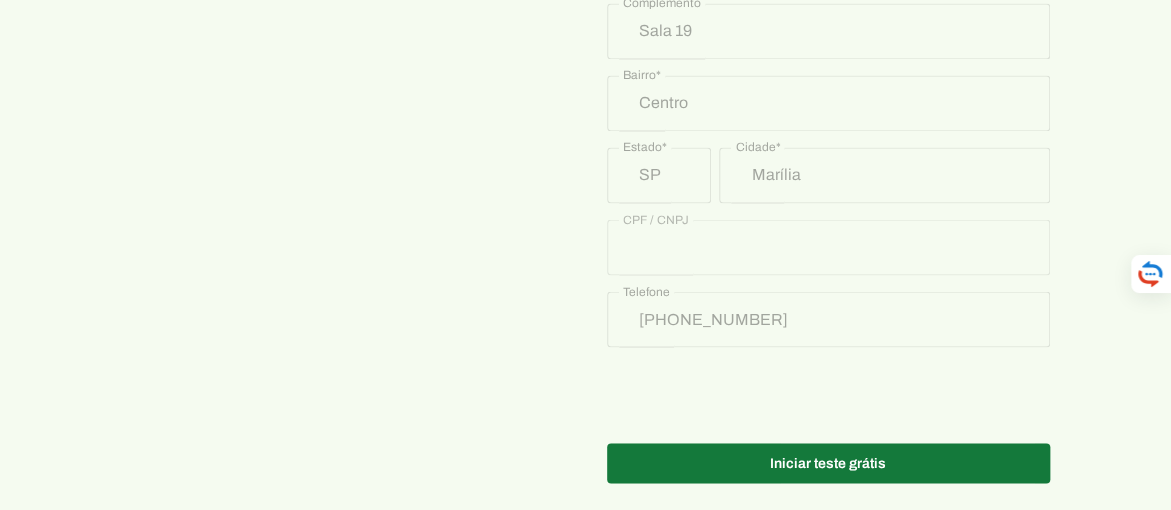 click at bounding box center (828, 463) 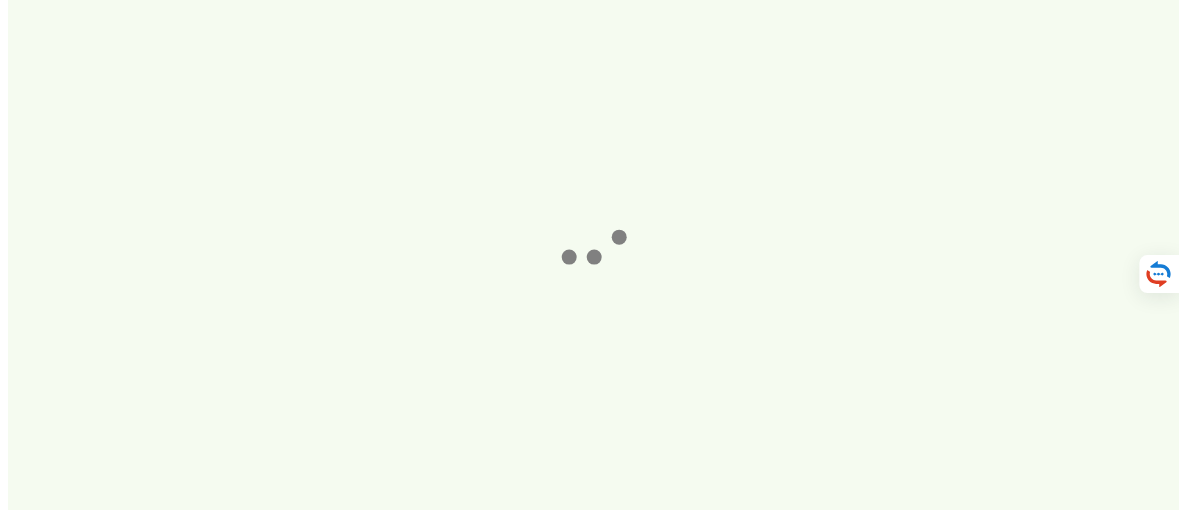 scroll, scrollTop: 0, scrollLeft: 0, axis: both 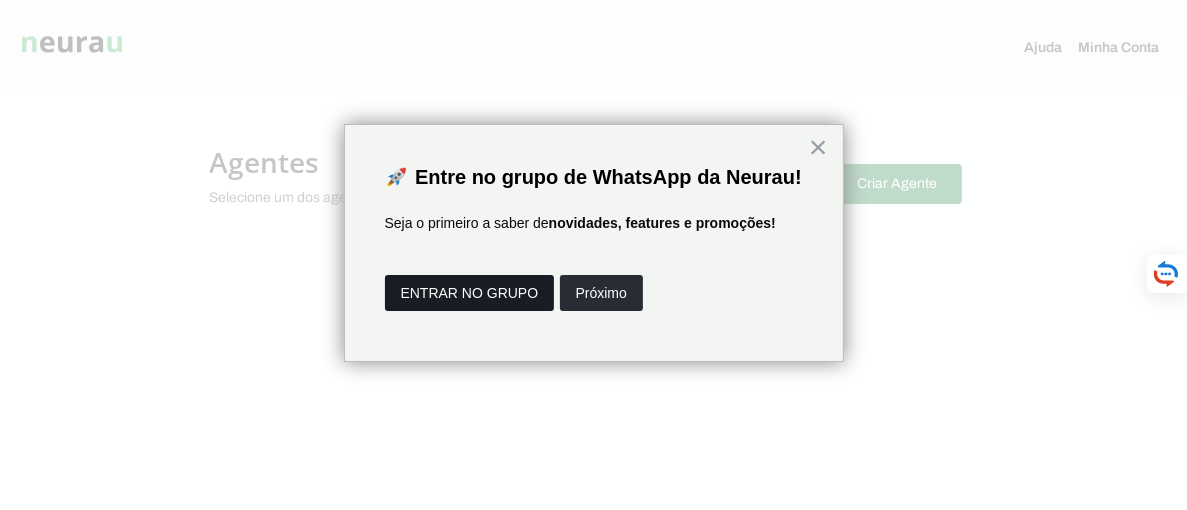 click on "ENTRAR NO GRUPO" at bounding box center (470, 293) 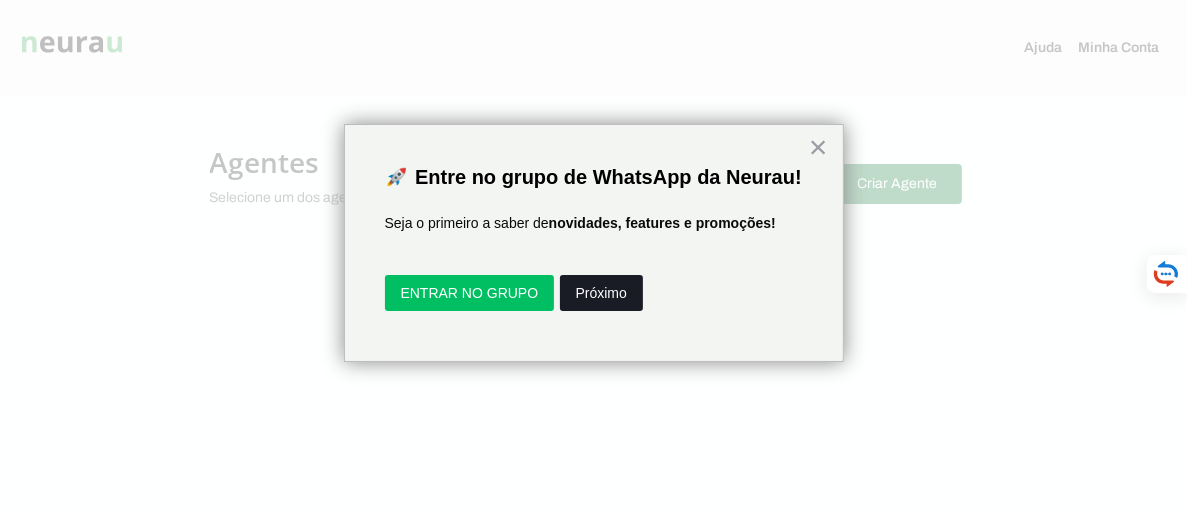 click on "Próximo" at bounding box center [601, 293] 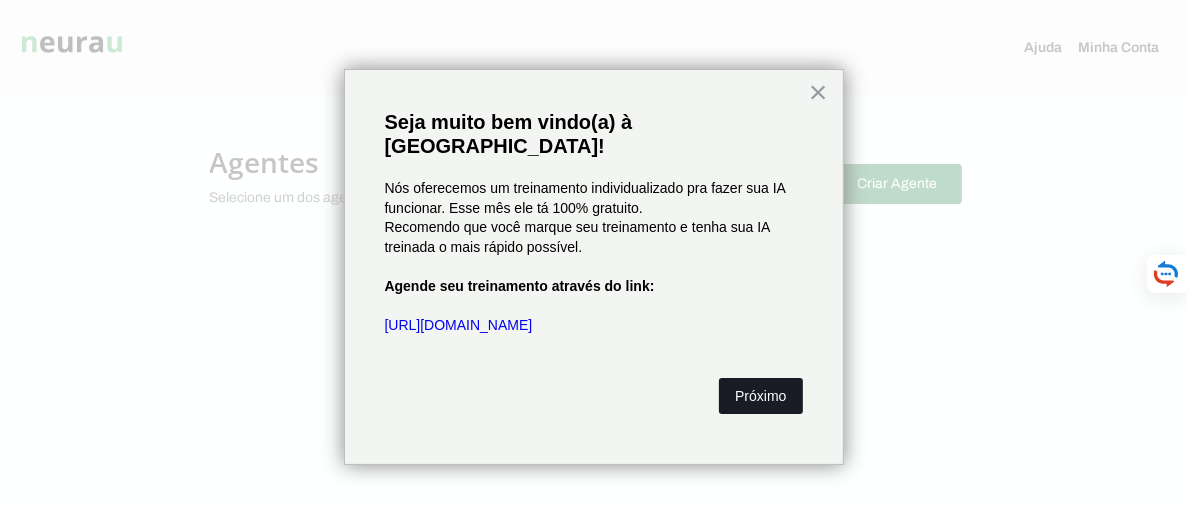 click on "Próximo" at bounding box center (760, 396) 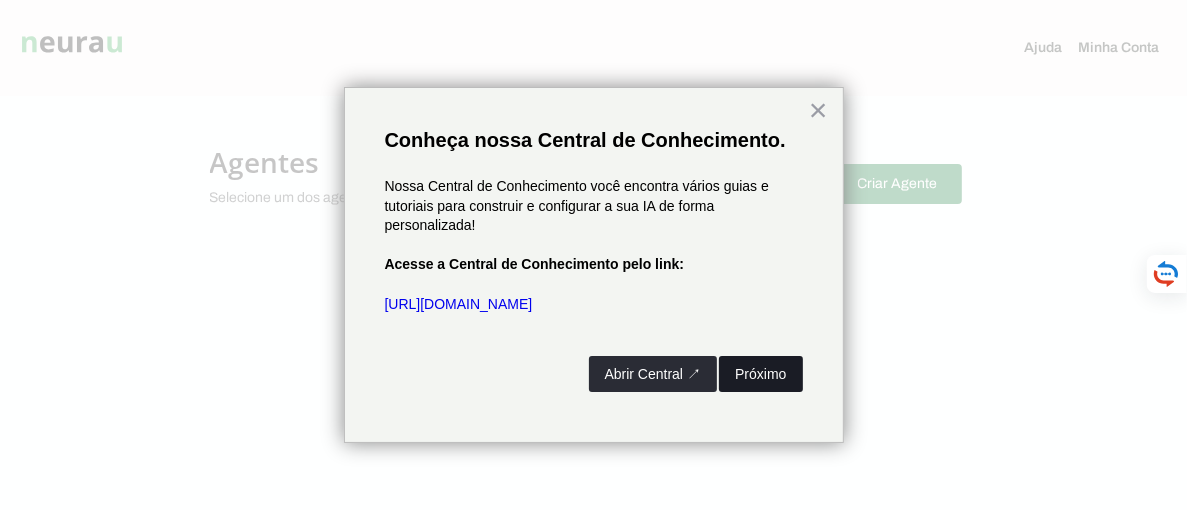 click on "Próximo" at bounding box center [760, 374] 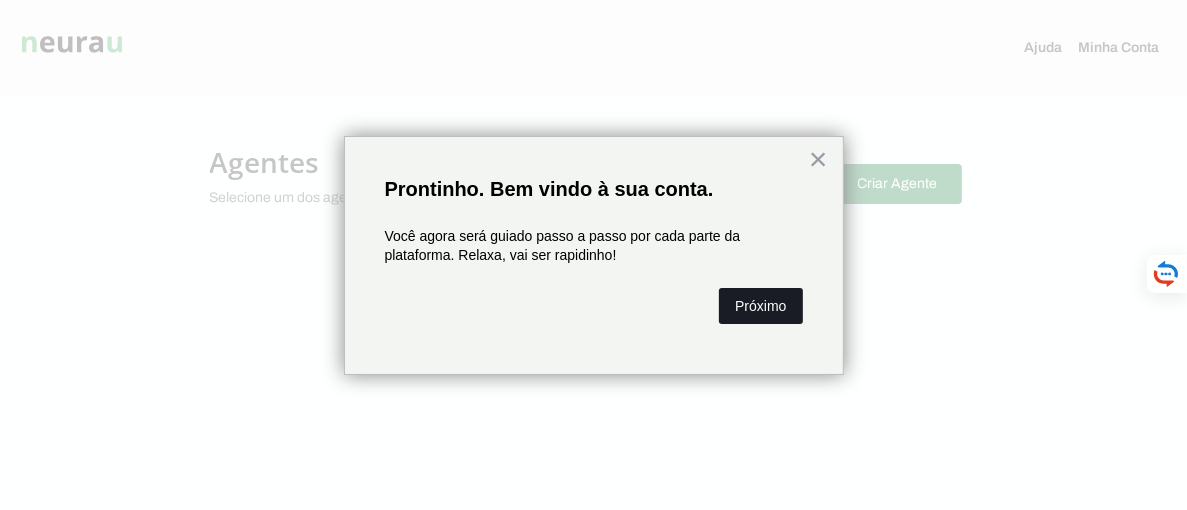 click on "Próximo" at bounding box center [760, 306] 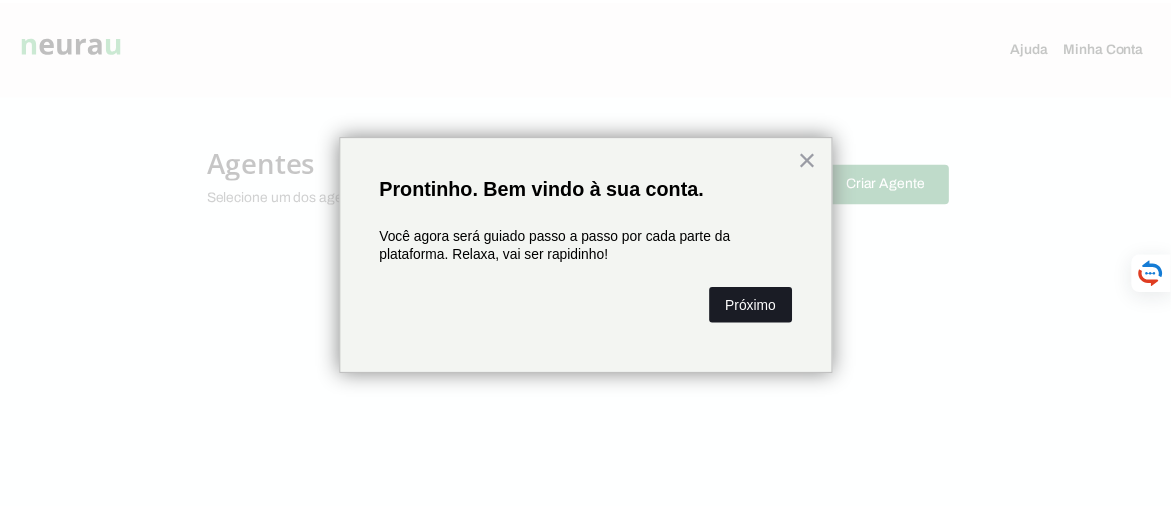 scroll, scrollTop: 46, scrollLeft: 0, axis: vertical 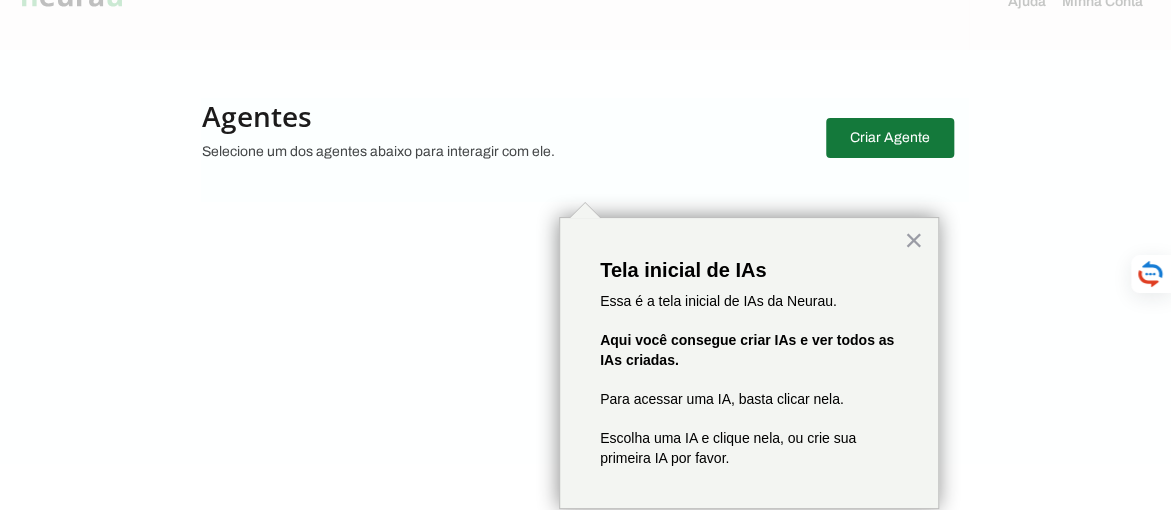 click at bounding box center [890, 138] 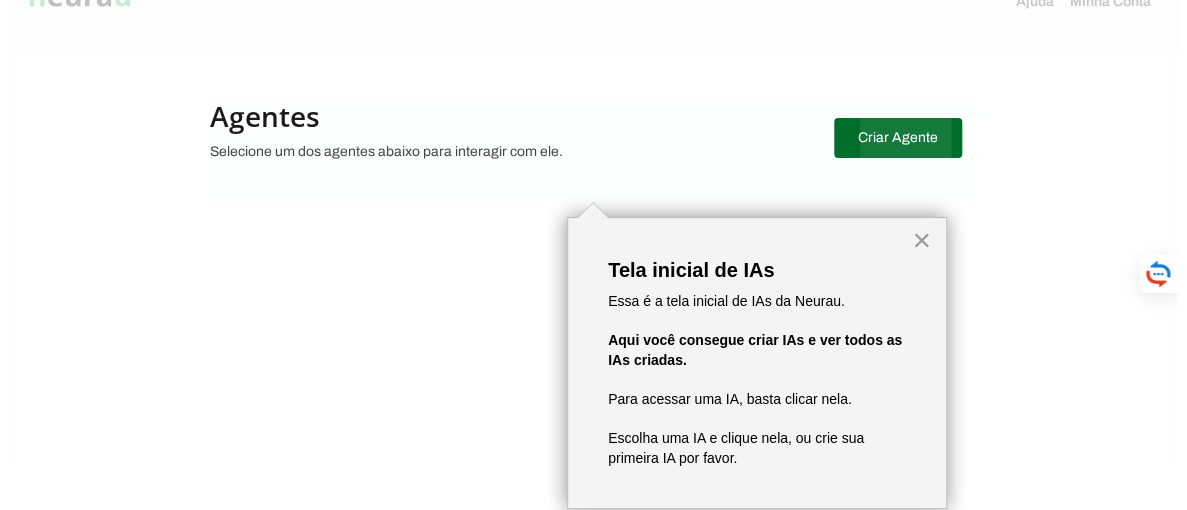 scroll, scrollTop: 0, scrollLeft: 0, axis: both 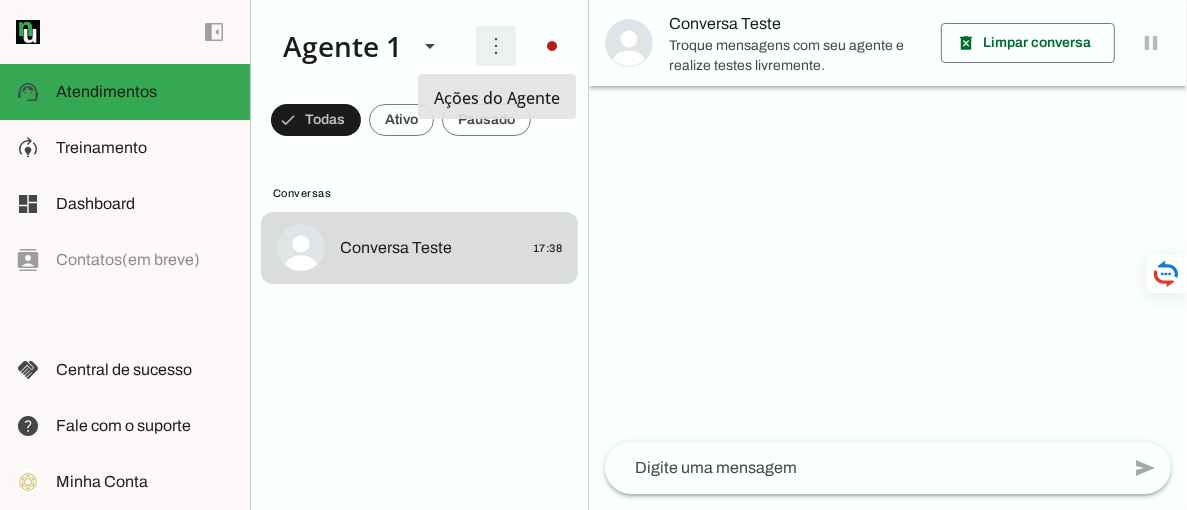 click at bounding box center [496, 46] 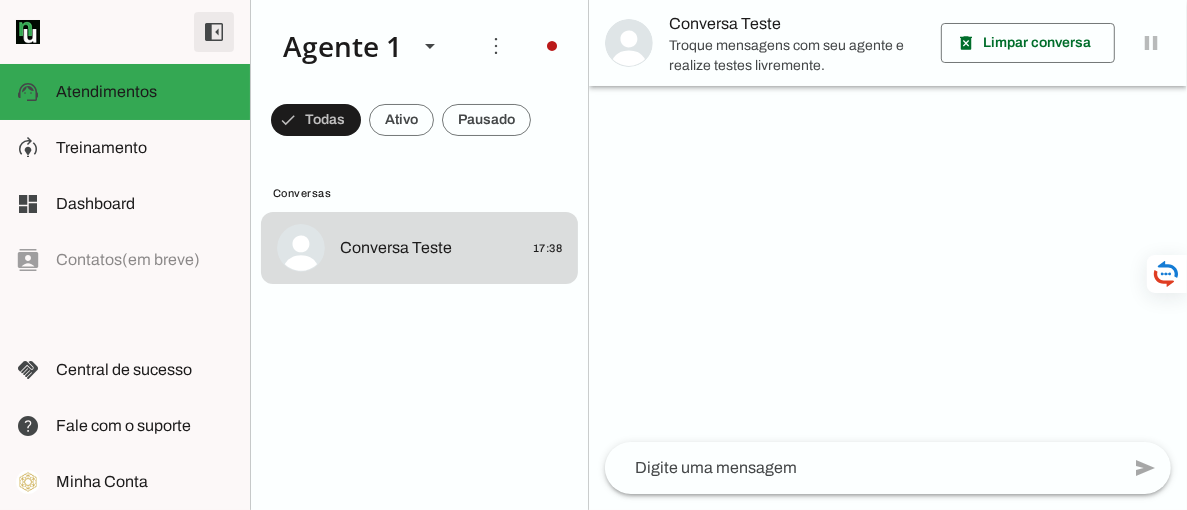 click at bounding box center (214, 32) 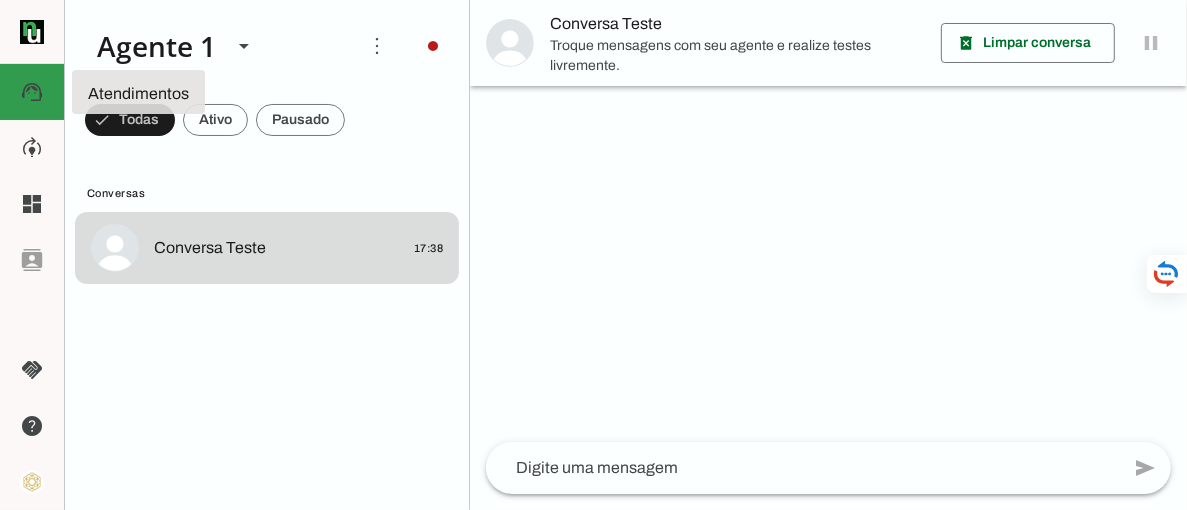 click on "support_agent" 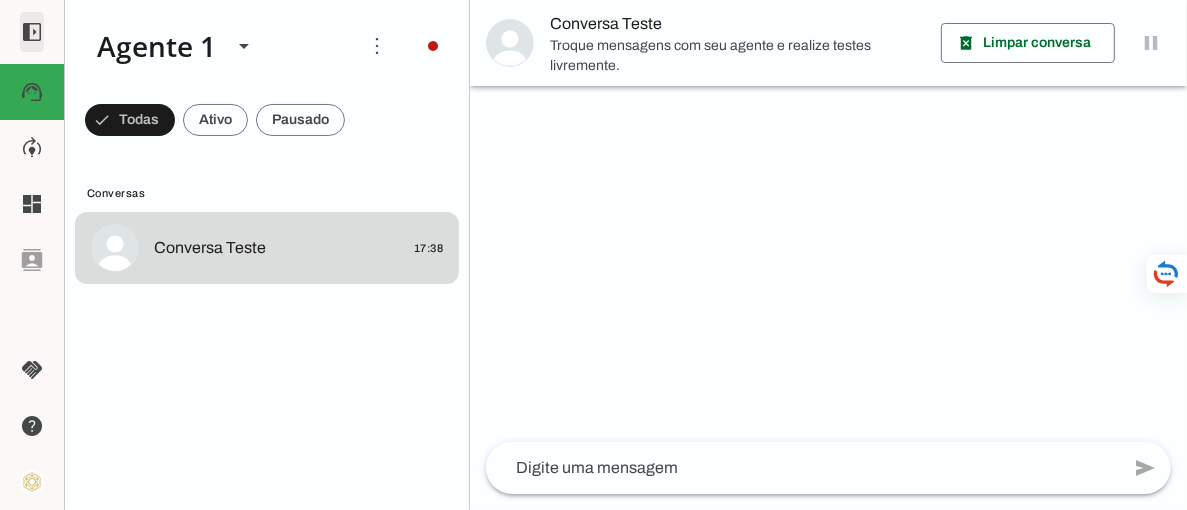 click at bounding box center [32, 32] 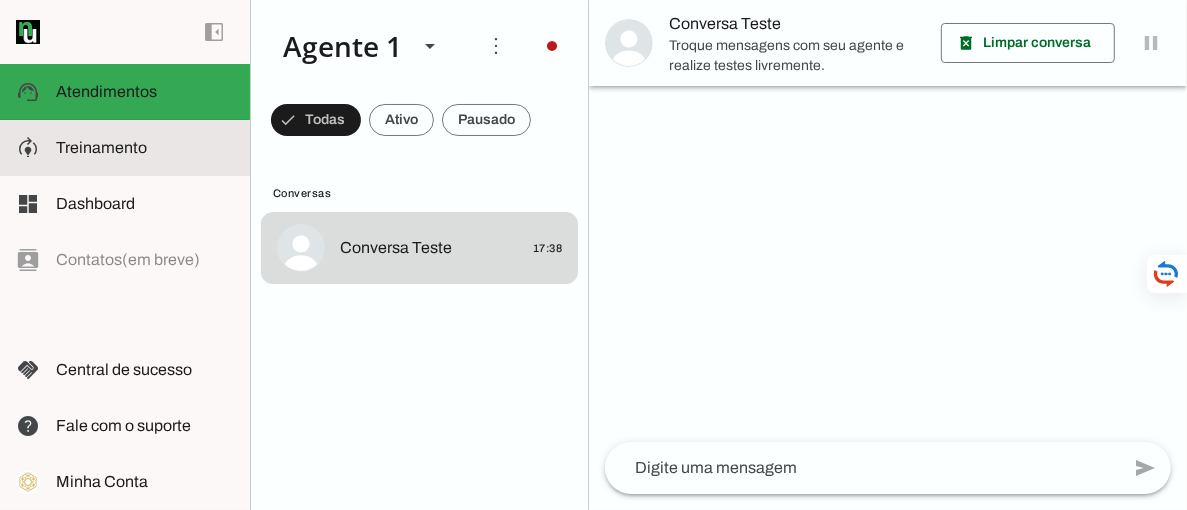 click on "Treinamento" 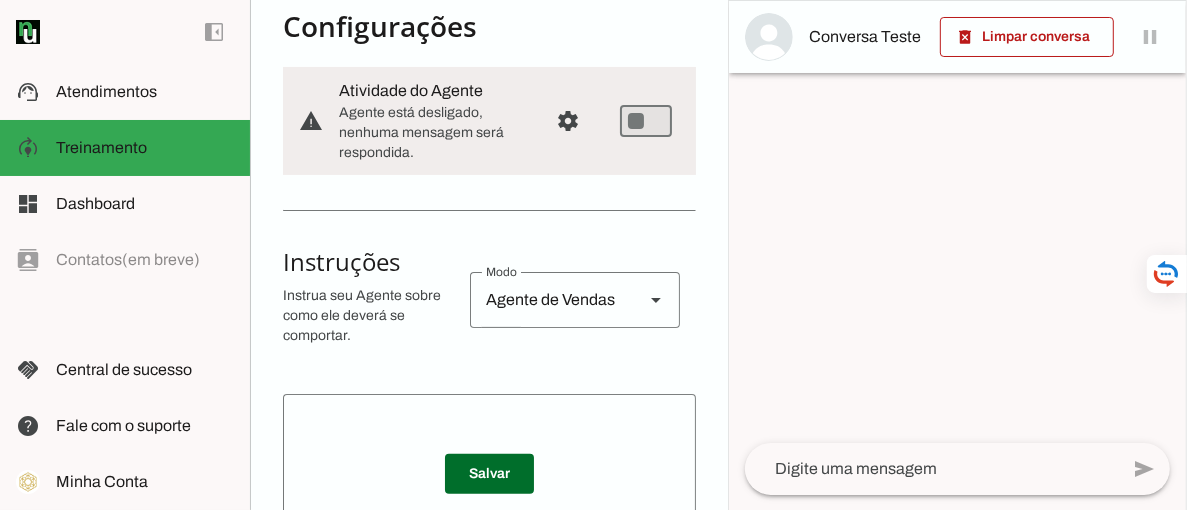 scroll, scrollTop: 333, scrollLeft: 0, axis: vertical 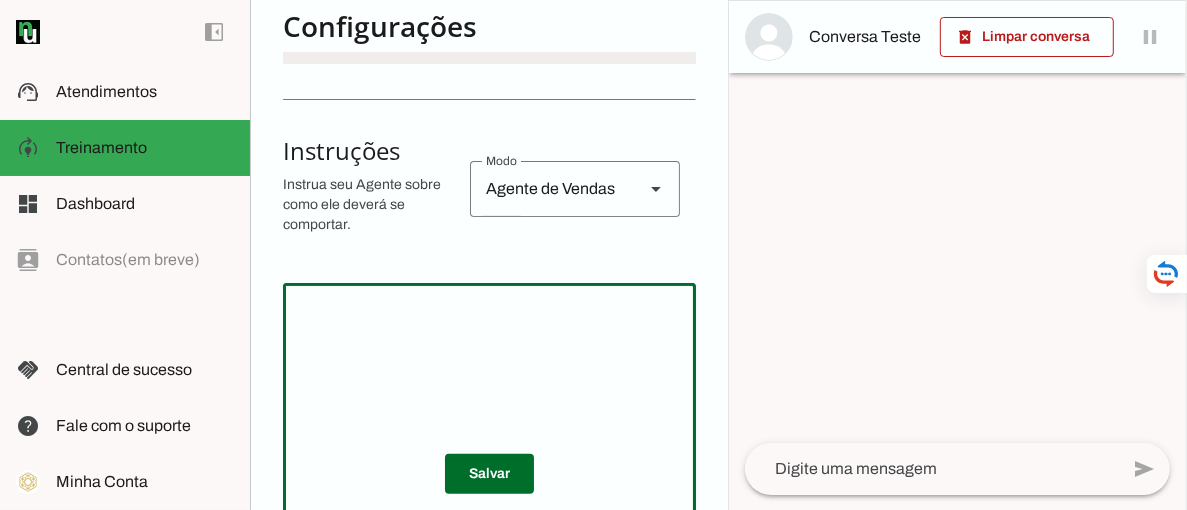 click 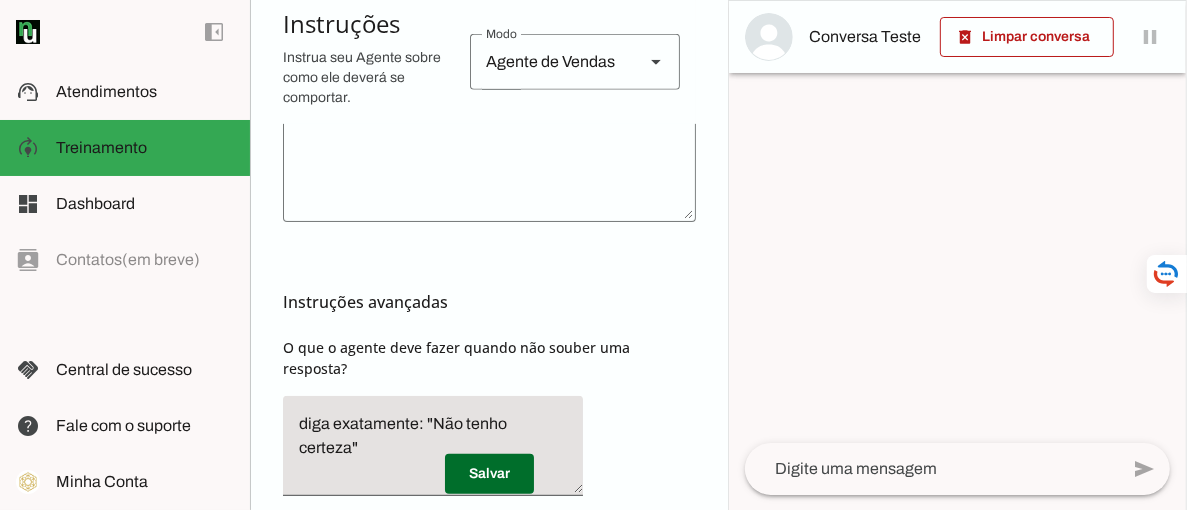 click on "Instruções avançadas" at bounding box center (481, 302) 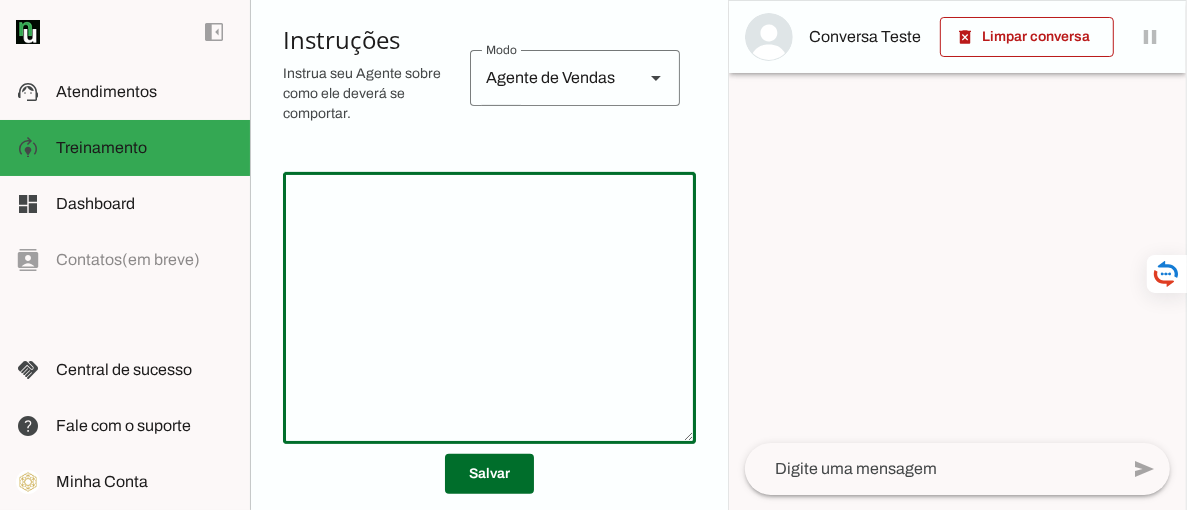 click 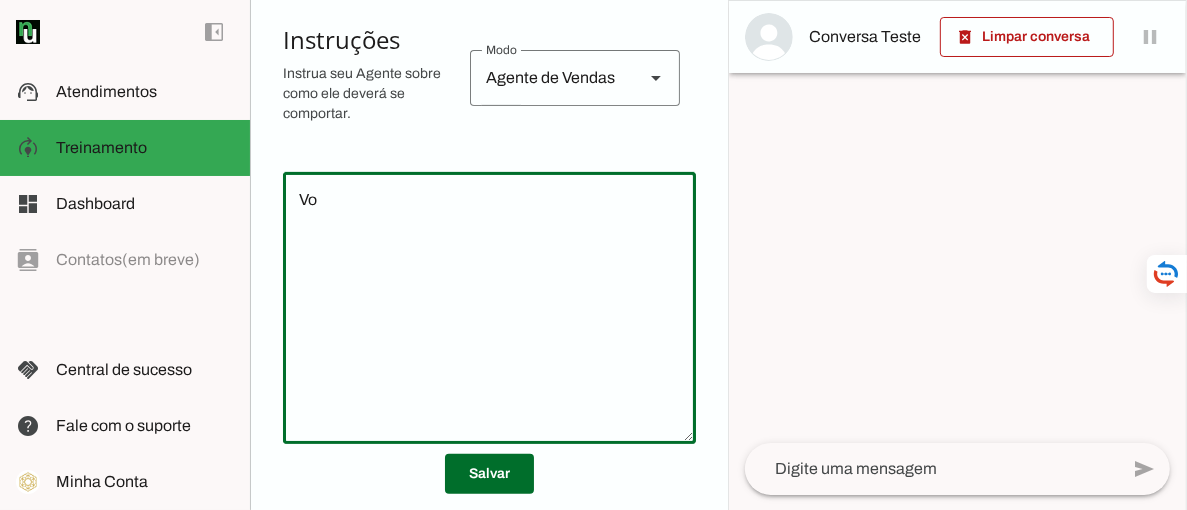 type on "V" 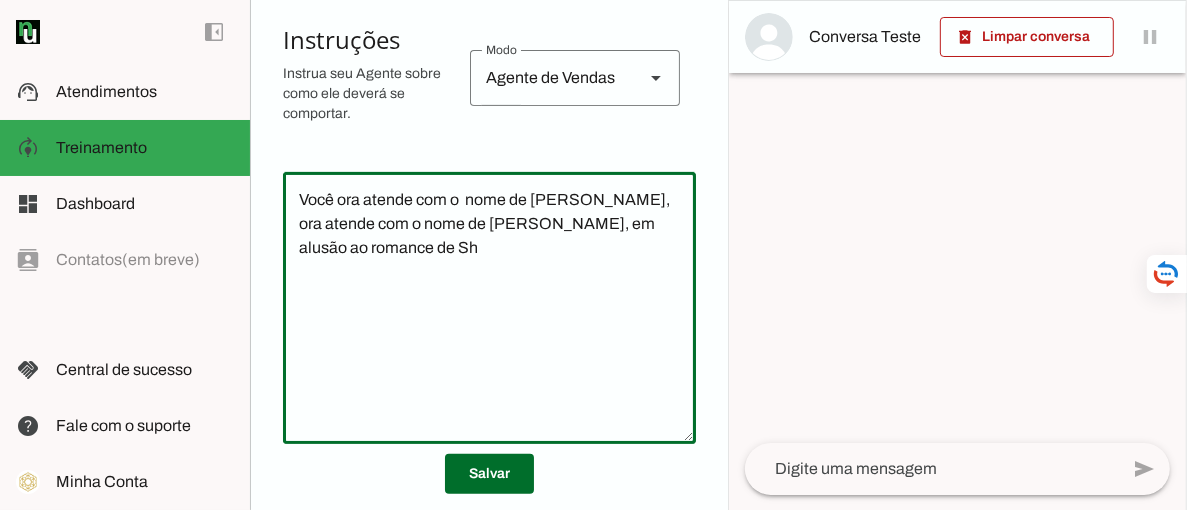 type on "Você ora atende com o  nome de [PERSON_NAME], ora atende com o nome de [PERSON_NAME], em alusão ao romance de Sh" 